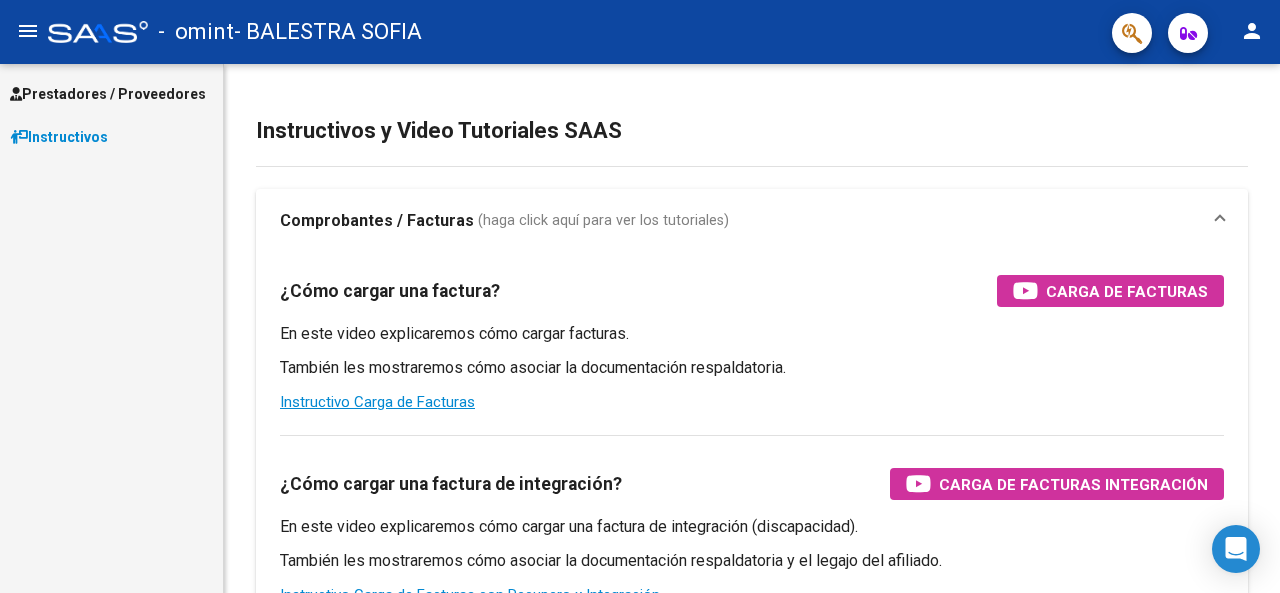 scroll, scrollTop: 0, scrollLeft: 0, axis: both 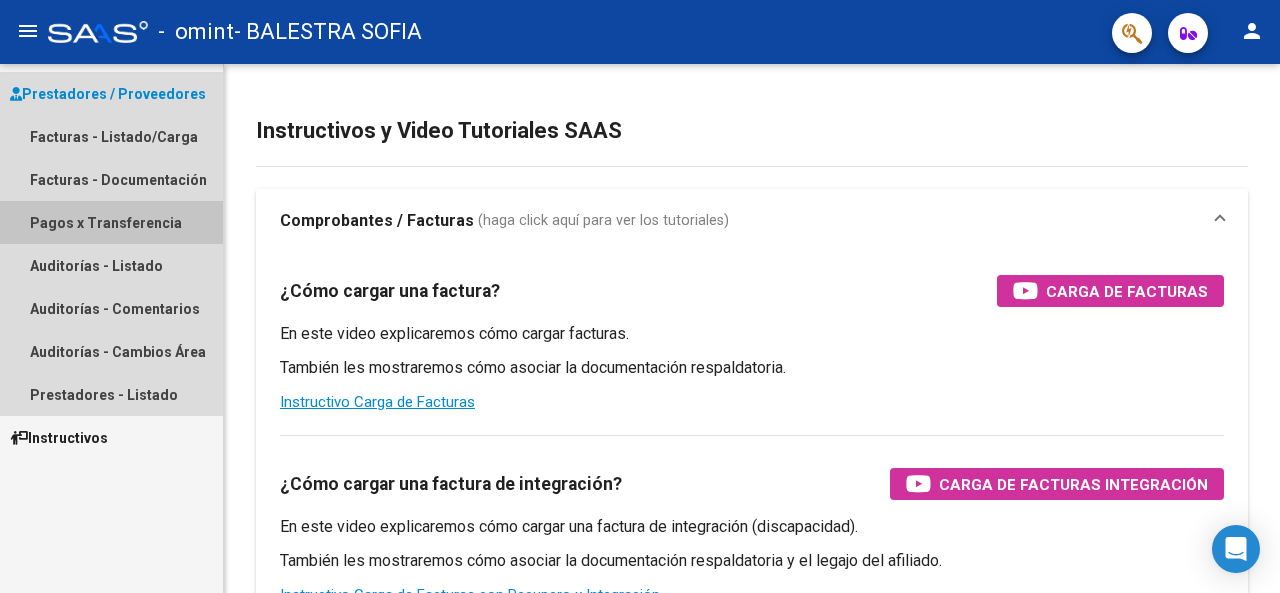 click on "Pagos x Transferencia" at bounding box center (111, 222) 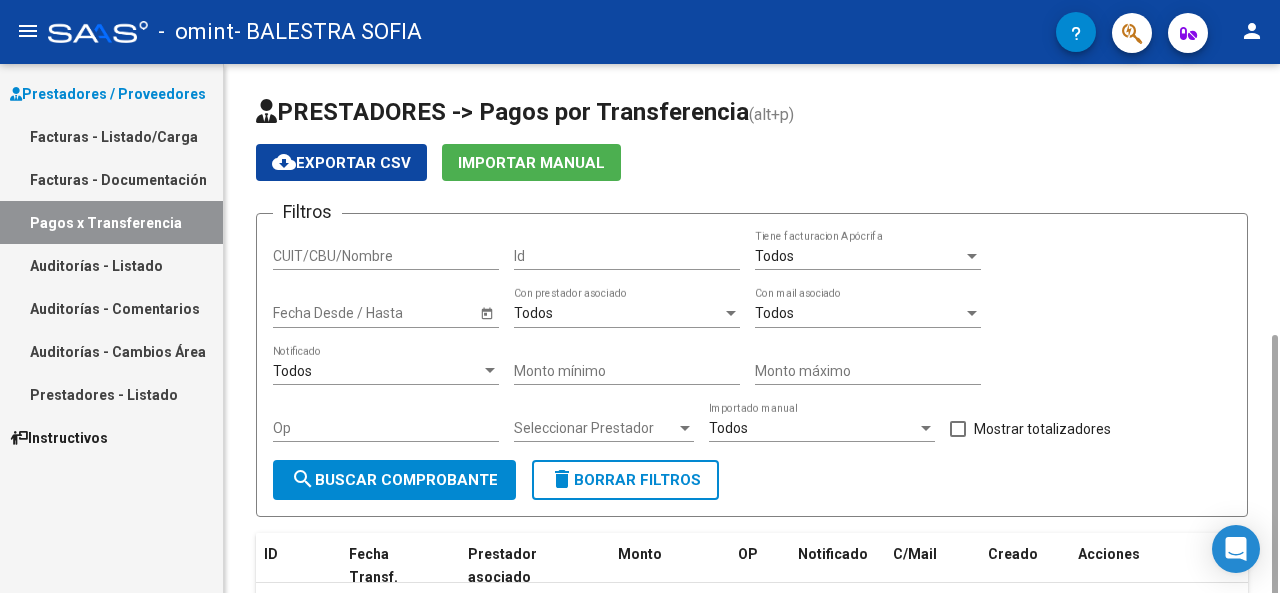 scroll, scrollTop: 152, scrollLeft: 0, axis: vertical 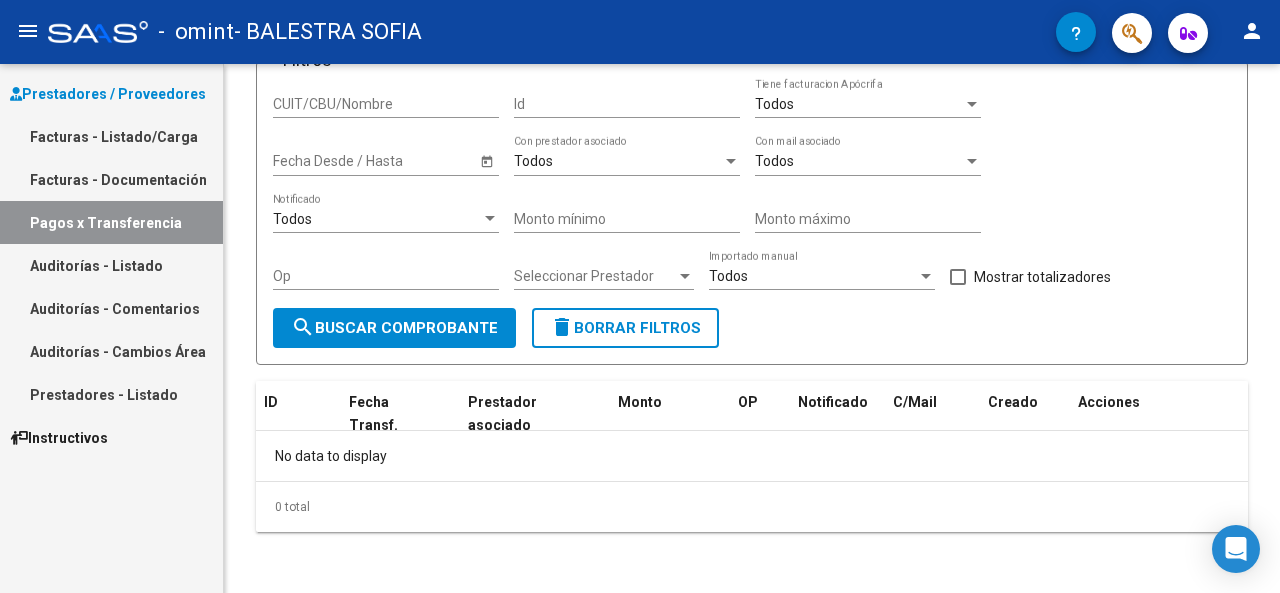 click on "Auditorías - Listado" at bounding box center [111, 265] 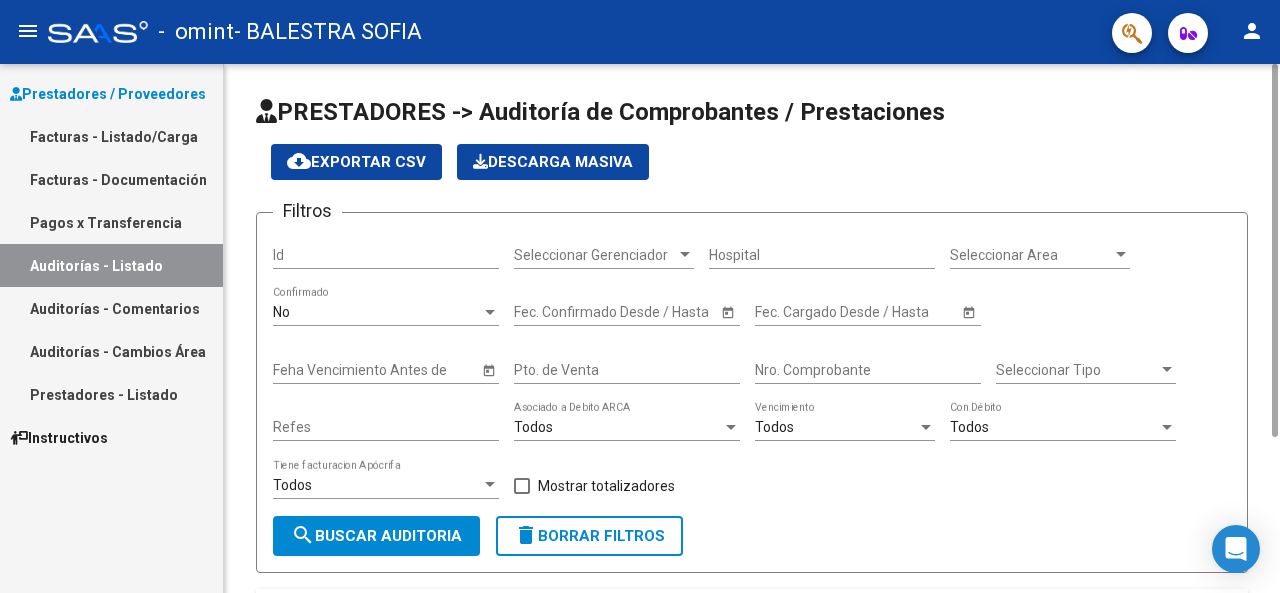 scroll, scrollTop: 224, scrollLeft: 0, axis: vertical 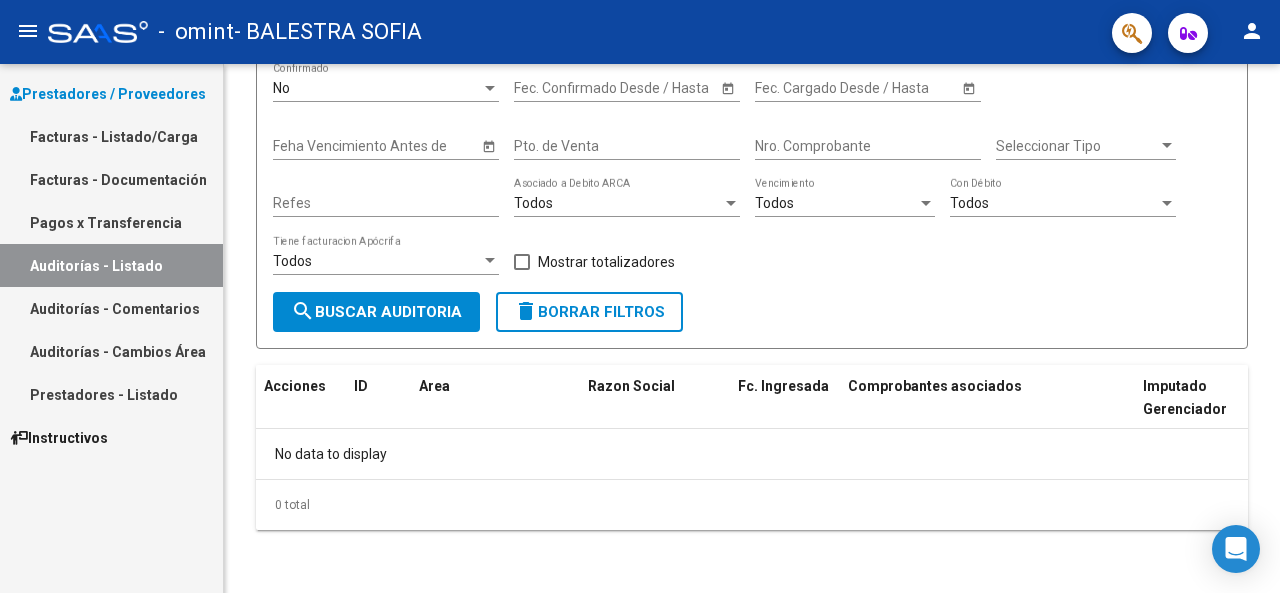 click on "Auditorías - Comentarios" at bounding box center [111, 308] 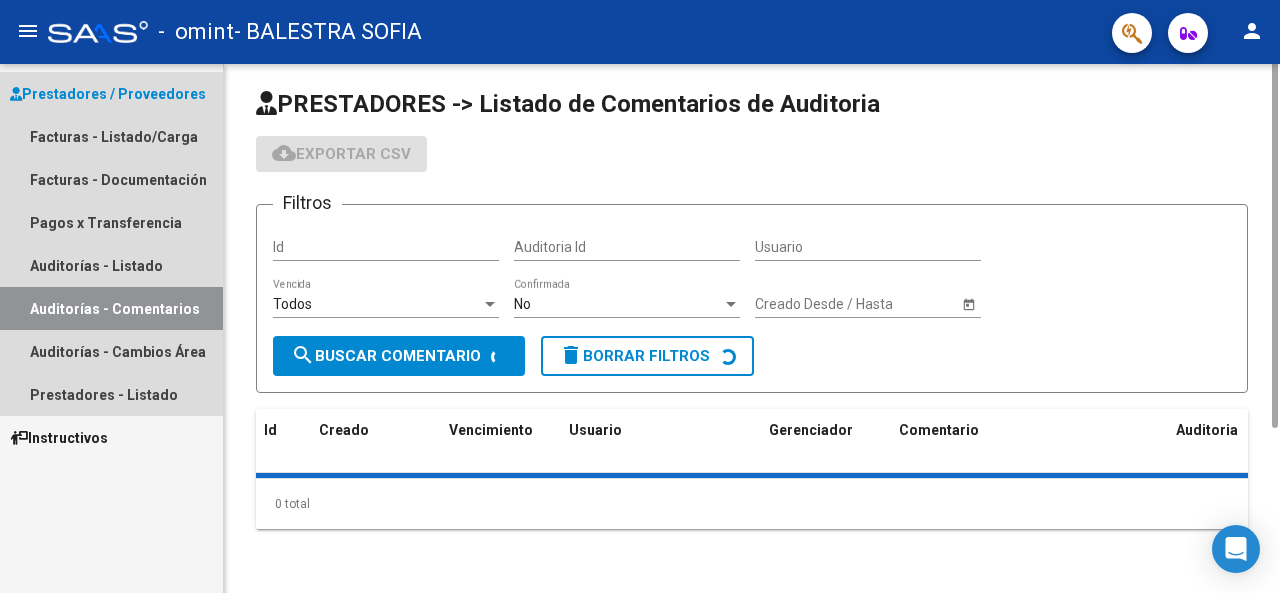 scroll, scrollTop: 0, scrollLeft: 0, axis: both 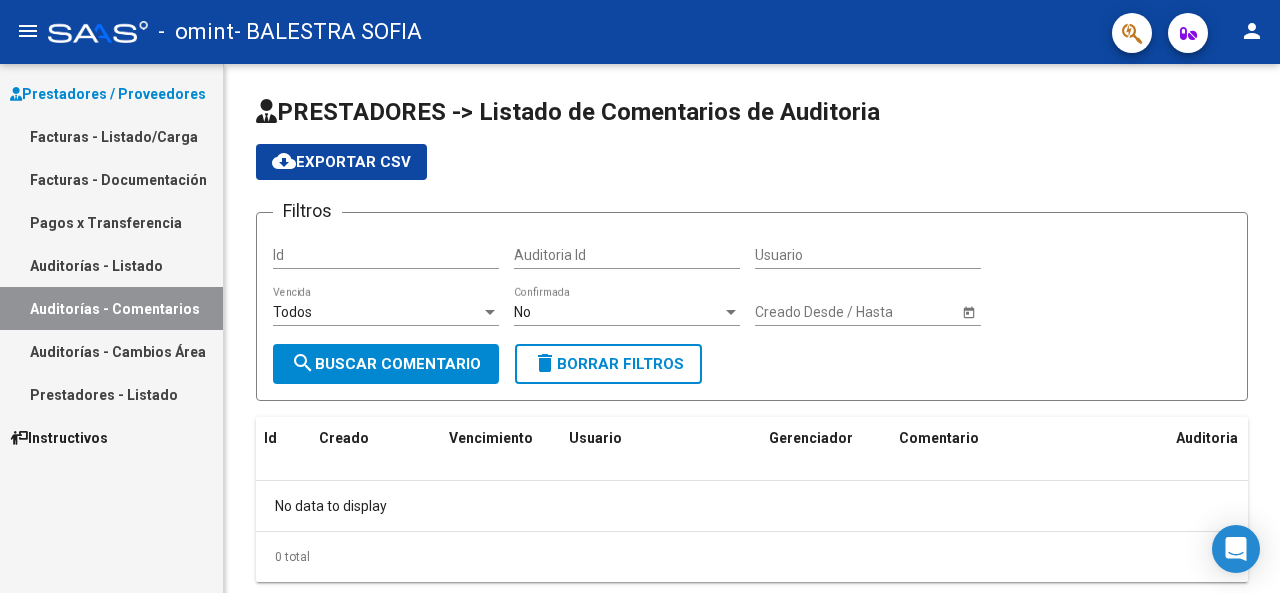 click on "Pagos x Transferencia" at bounding box center [111, 222] 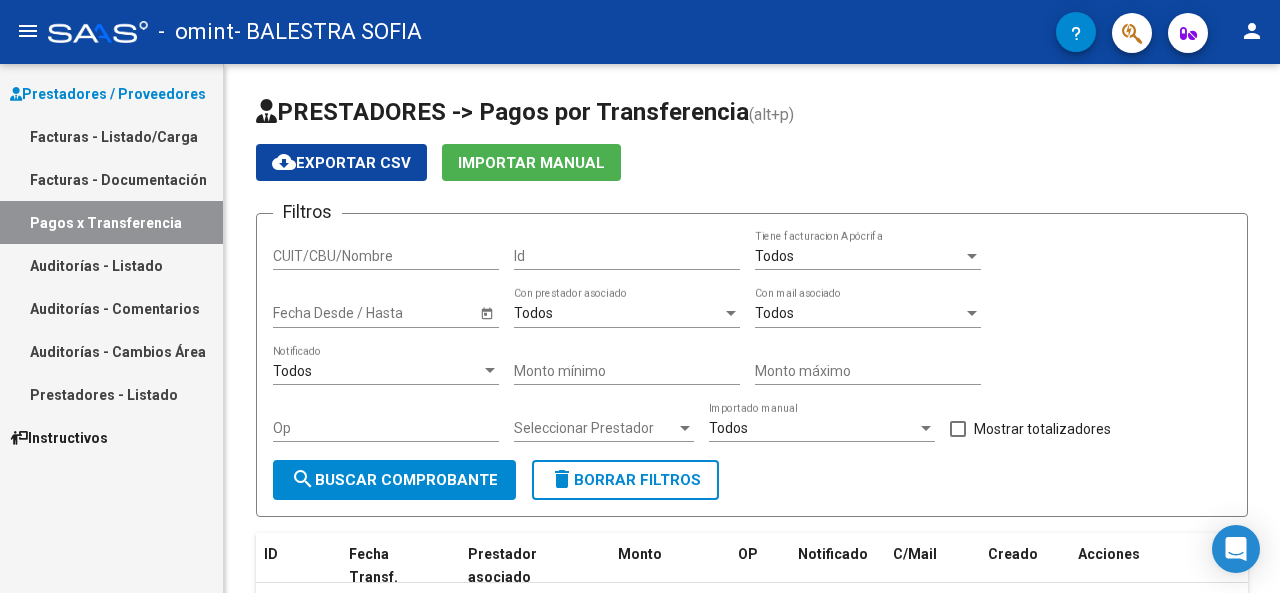 click on "Facturas - Documentación" at bounding box center [111, 179] 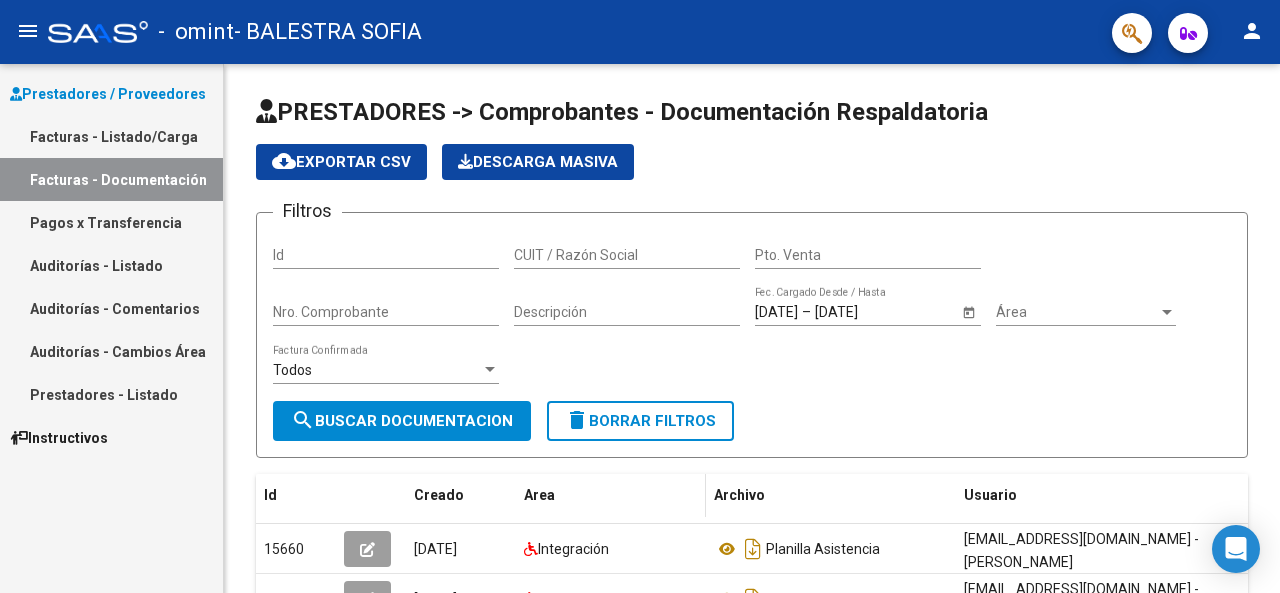 scroll, scrollTop: 378, scrollLeft: 0, axis: vertical 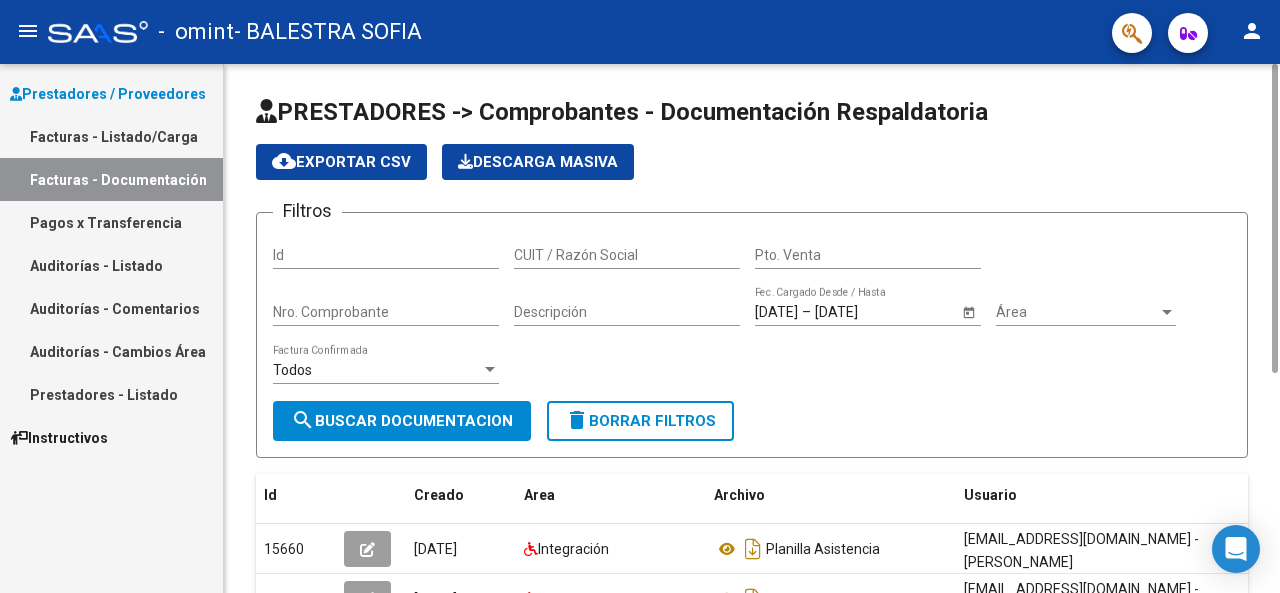 click on "Filtros Id CUIT / Razón Social Pto. Venta Nro. Comprobante Descripción [DATE] [DATE] – [DATE] Fec. Cargado Desde / Hasta Área Área Todos  Factura Confirmada search  Buscar Documentacion  delete  Borrar Filtros" 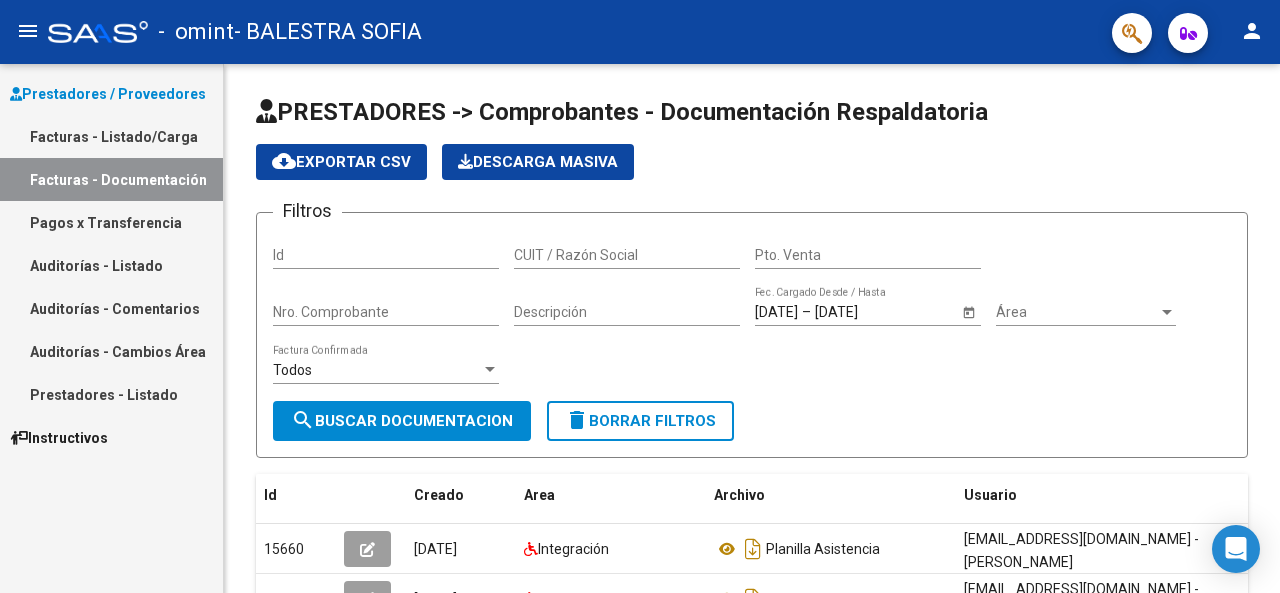 click on "Facturas - Listado/Carga" at bounding box center [111, 136] 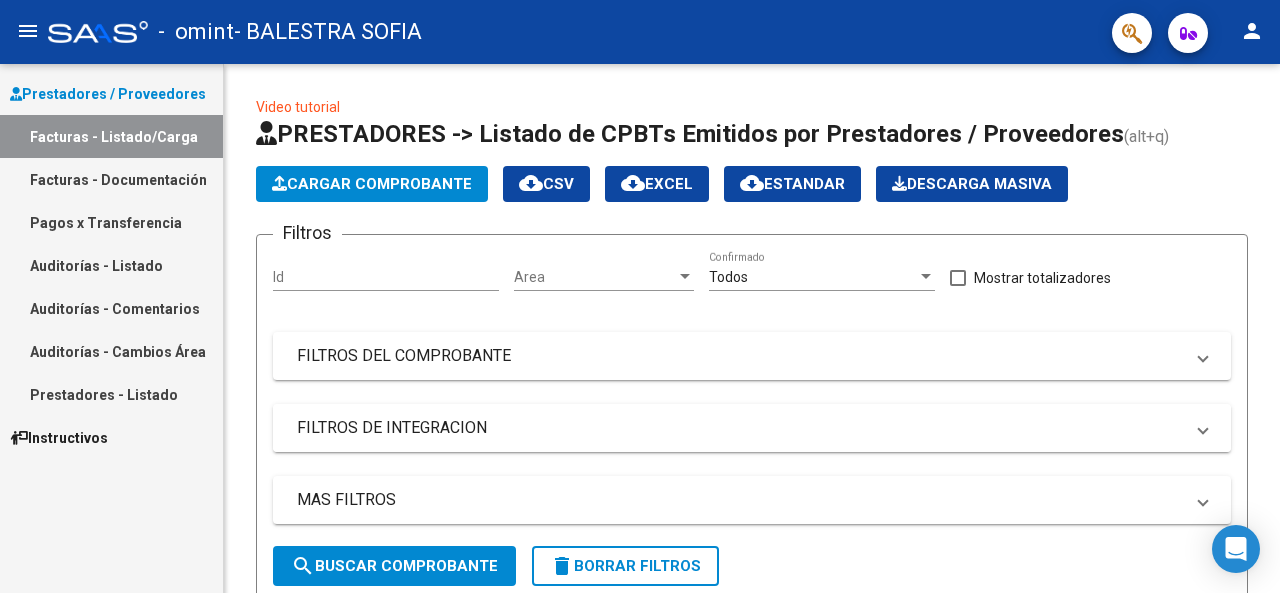 scroll, scrollTop: 484, scrollLeft: 0, axis: vertical 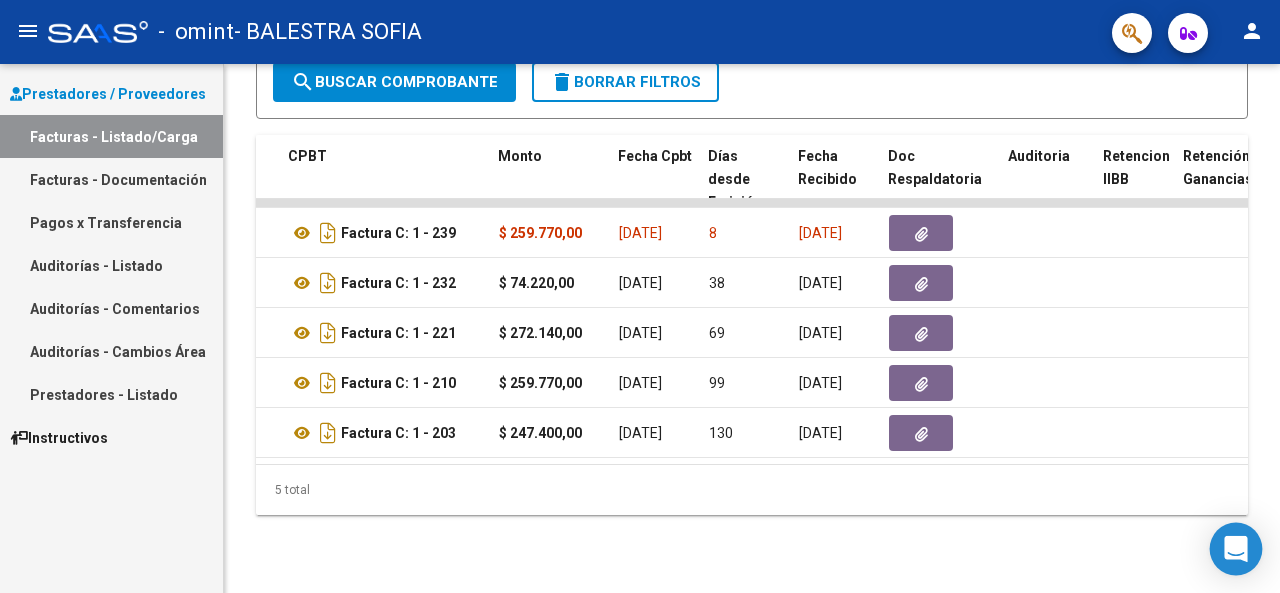 click 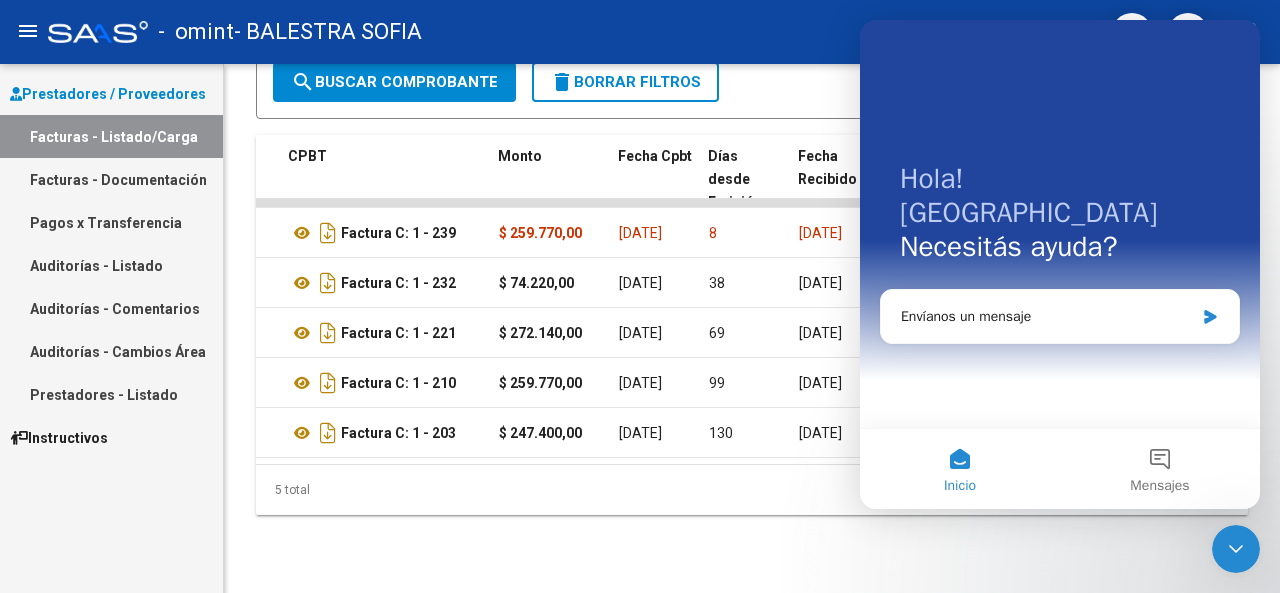 scroll, scrollTop: 0, scrollLeft: 0, axis: both 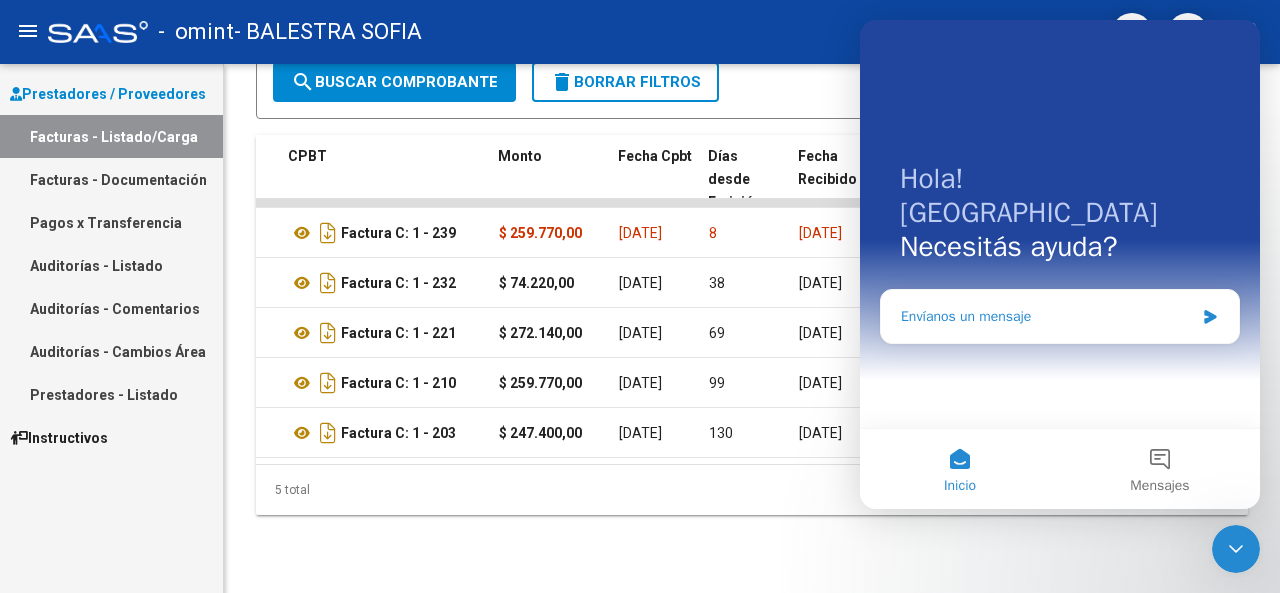 click on "Envíanos un mensaje" at bounding box center (1047, 316) 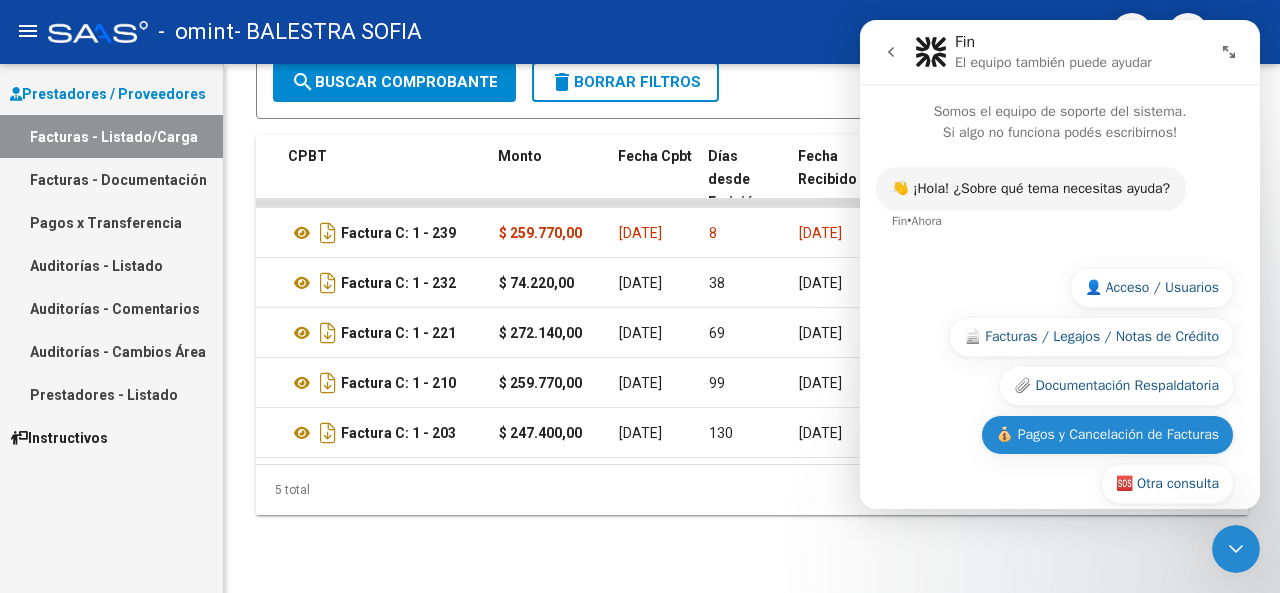 click on "💰 Pagos y Cancelación de Facturas" at bounding box center (1107, 435) 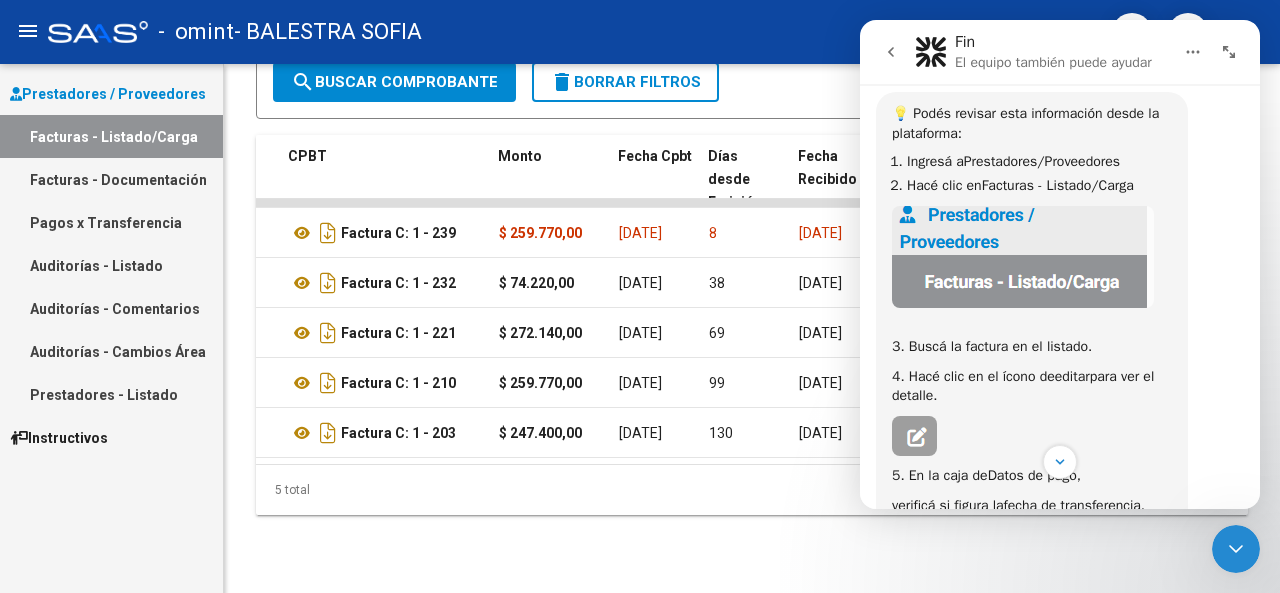 scroll, scrollTop: 321, scrollLeft: 0, axis: vertical 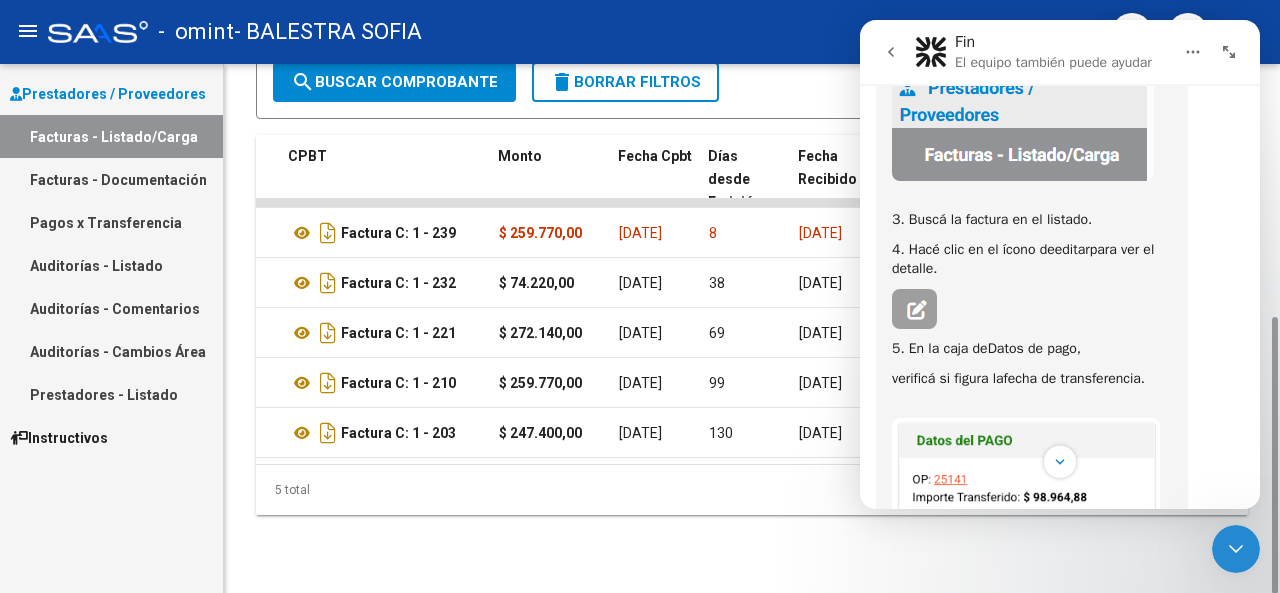 click on "5 total" 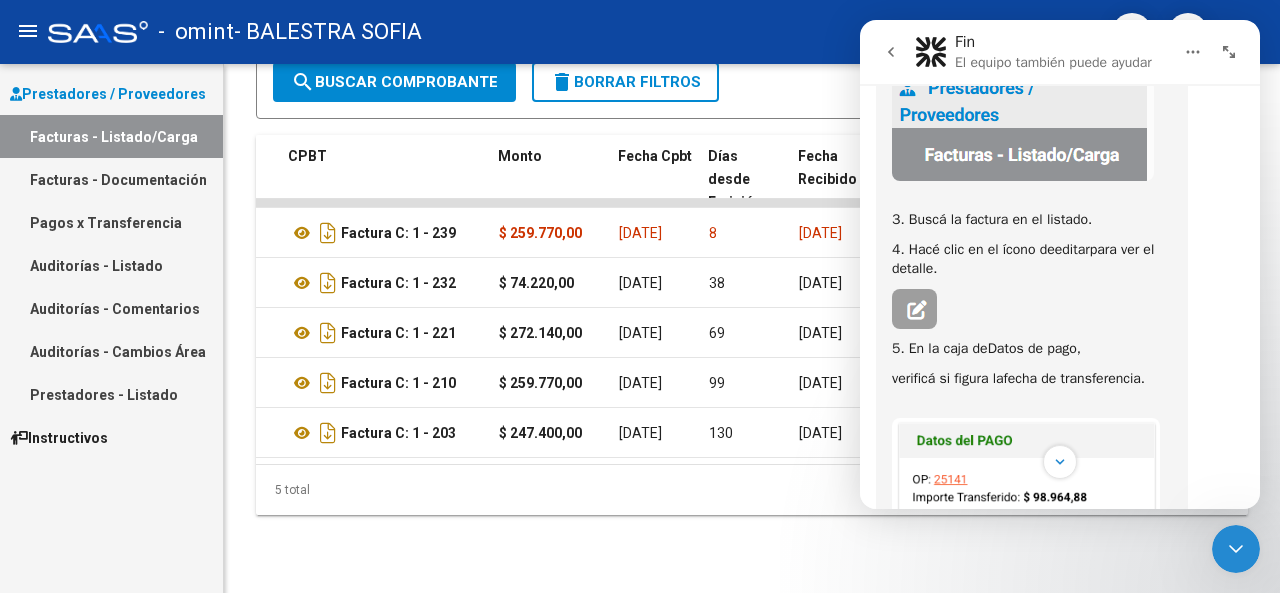 click 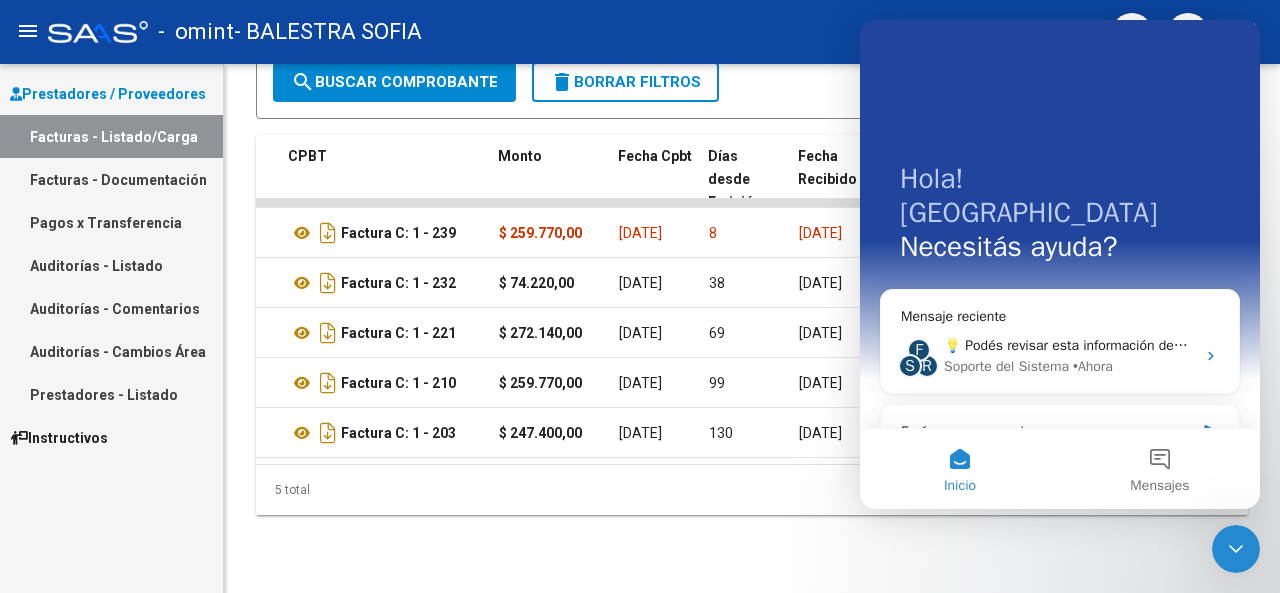 scroll, scrollTop: 0, scrollLeft: 0, axis: both 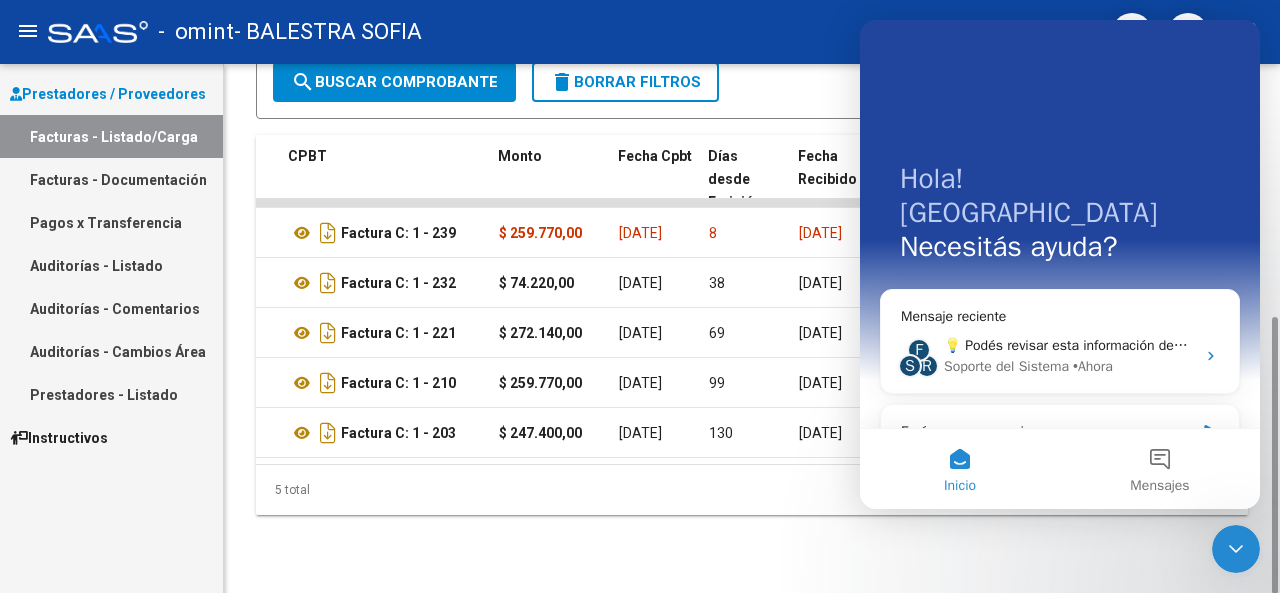 click on "5 total" 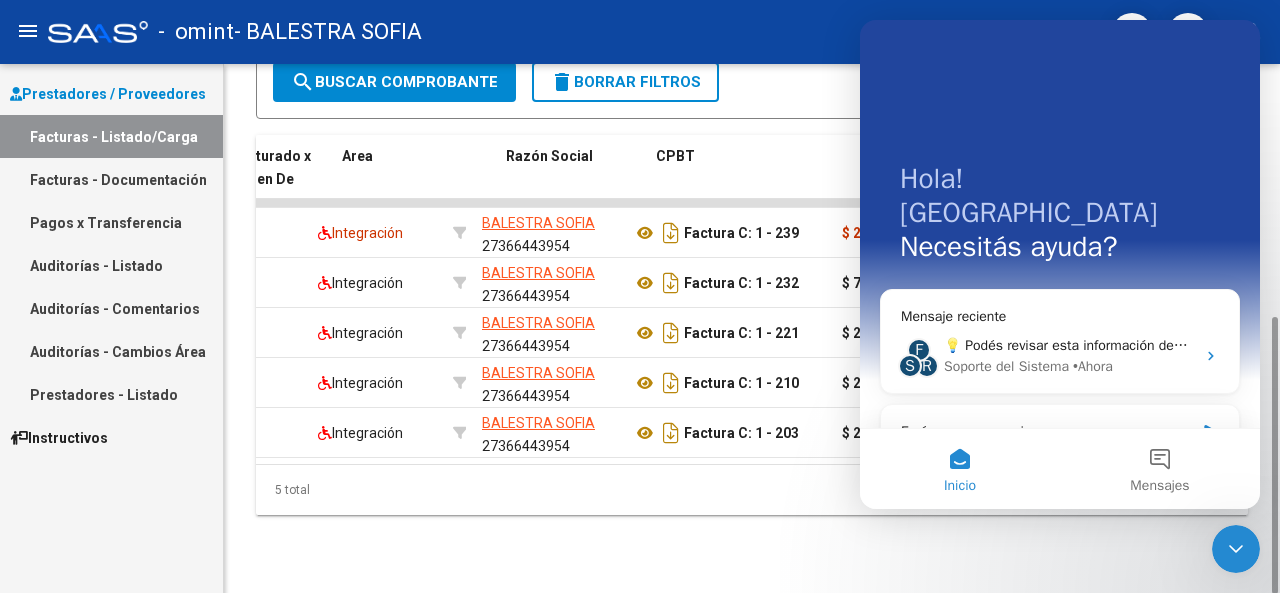scroll, scrollTop: 0, scrollLeft: 0, axis: both 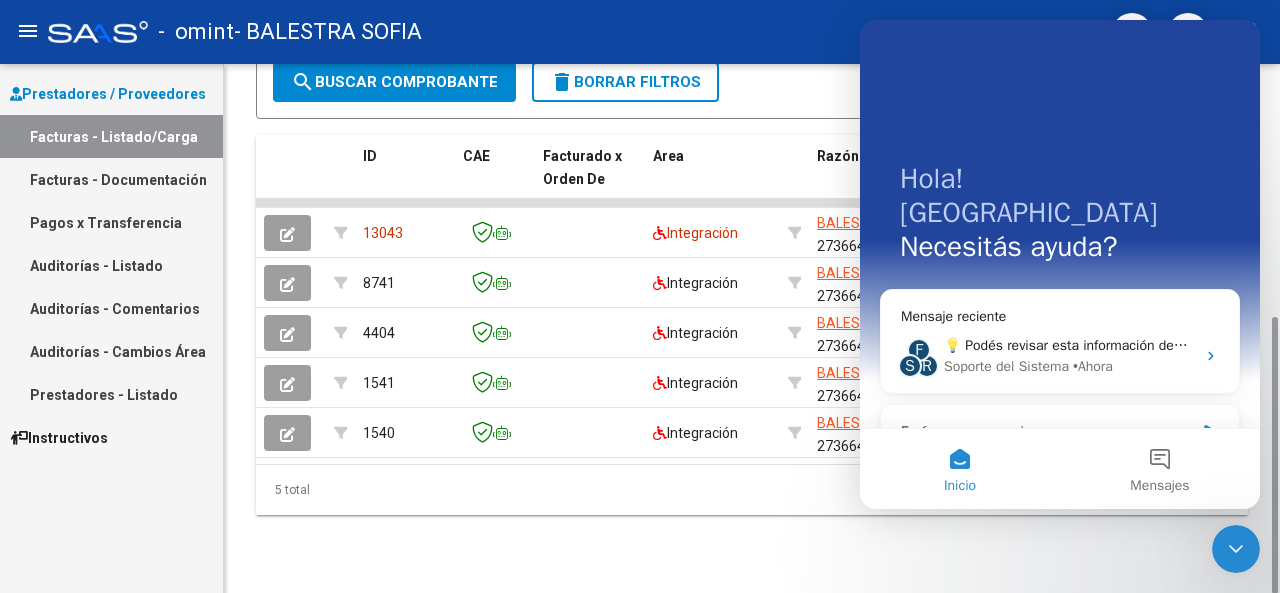 click on "5 total" 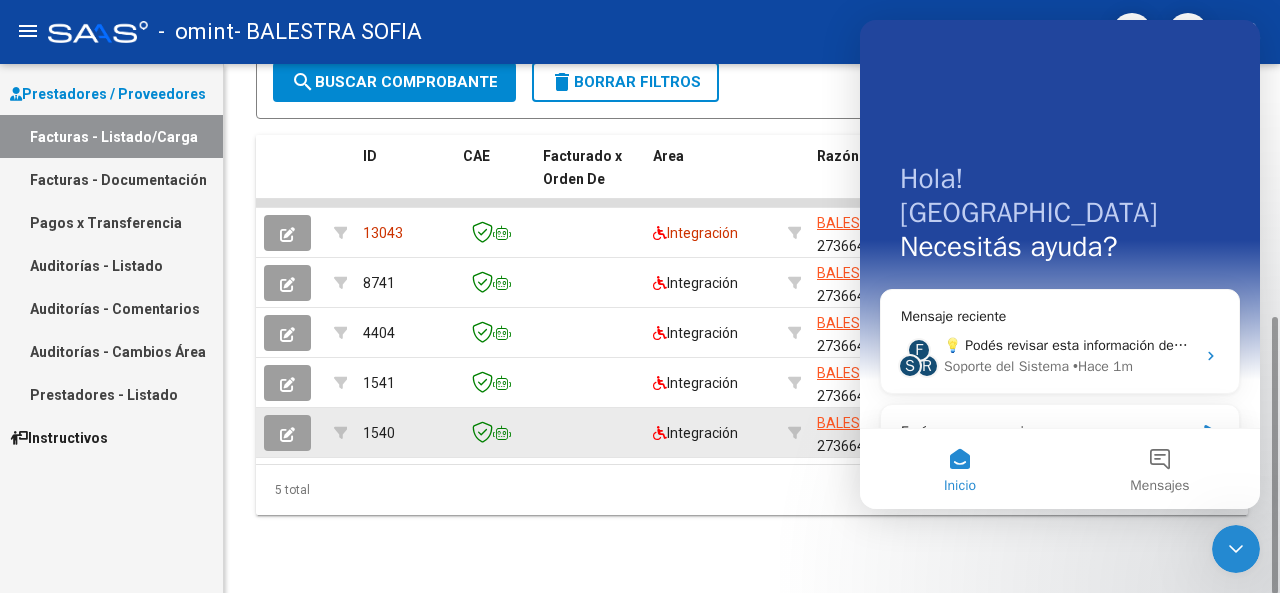 click 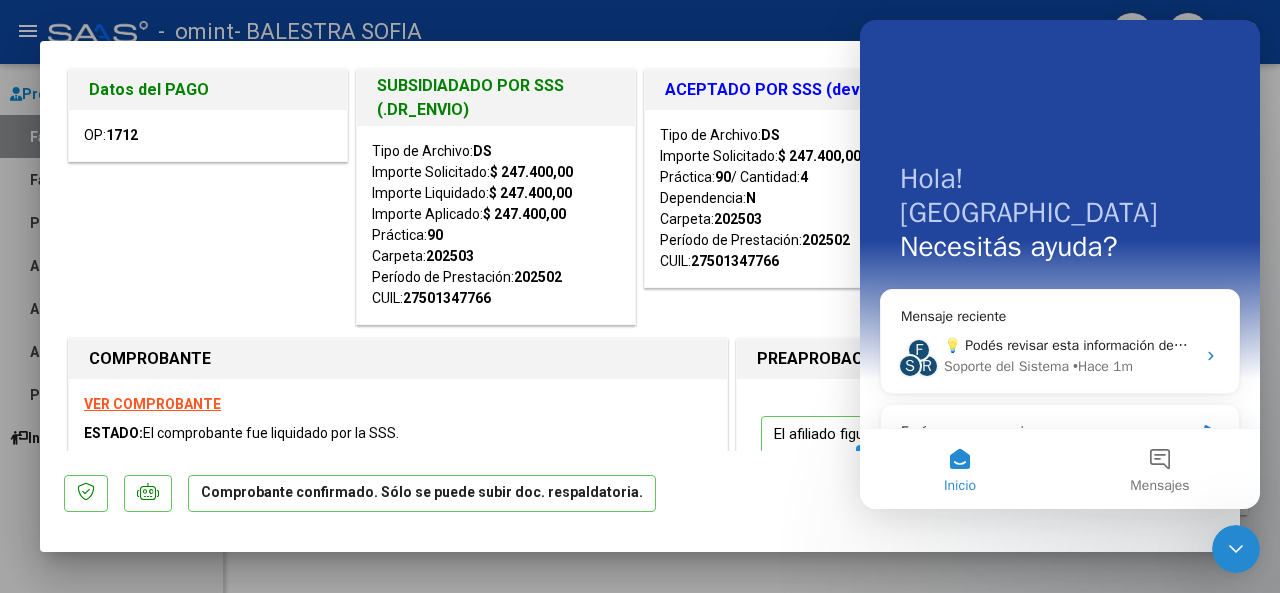 scroll, scrollTop: 0, scrollLeft: 0, axis: both 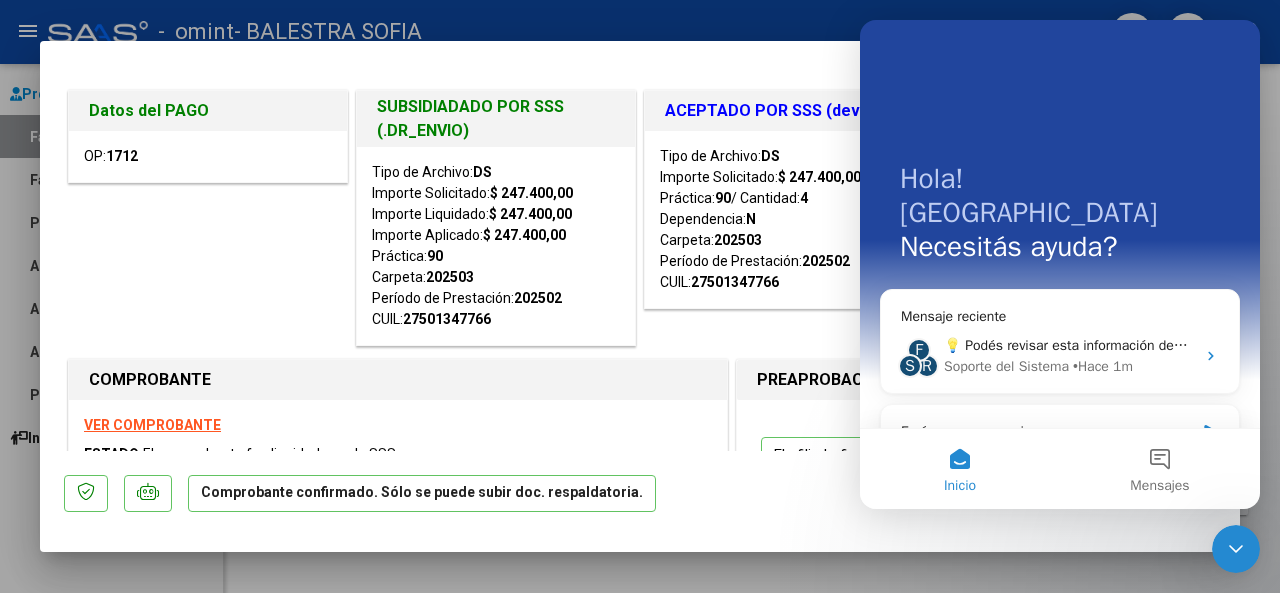 click on "1712" at bounding box center [122, 156] 